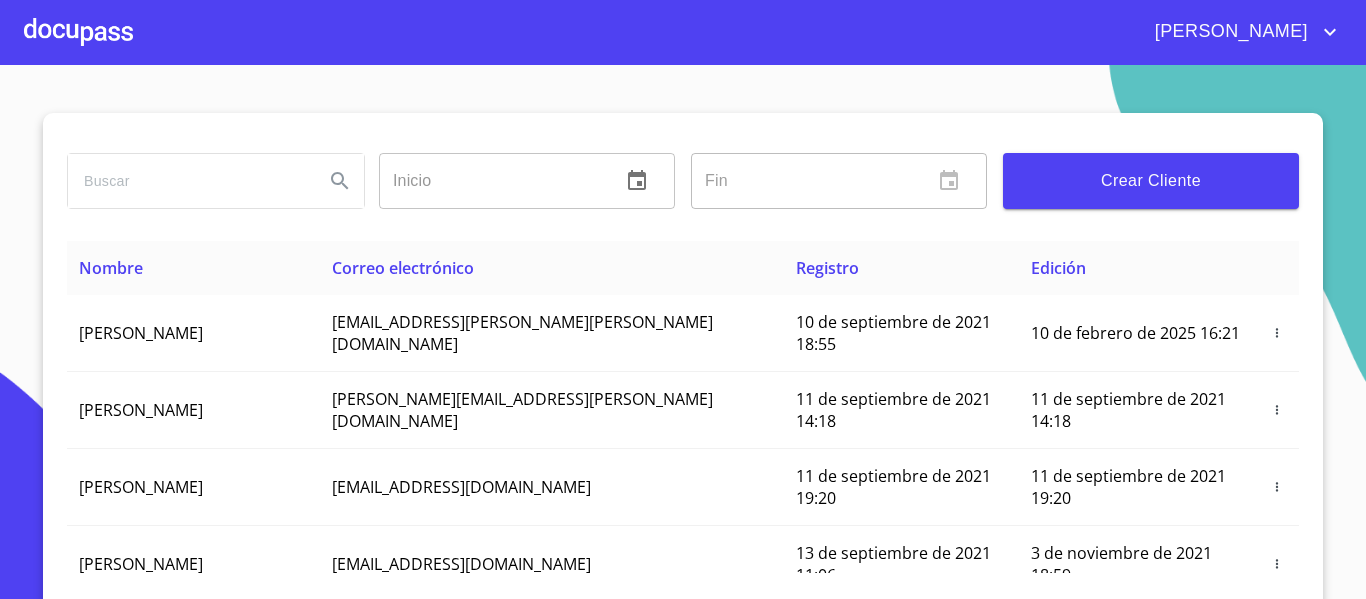 scroll, scrollTop: 0, scrollLeft: 0, axis: both 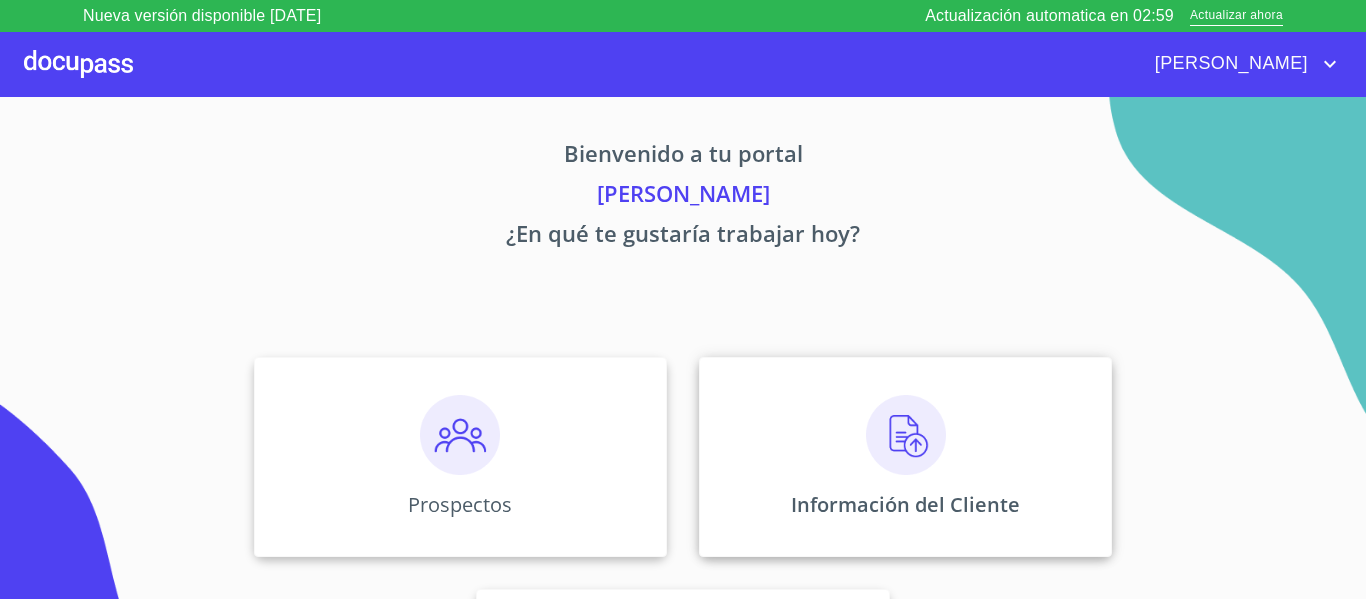 click on "Información del Cliente" at bounding box center (905, 457) 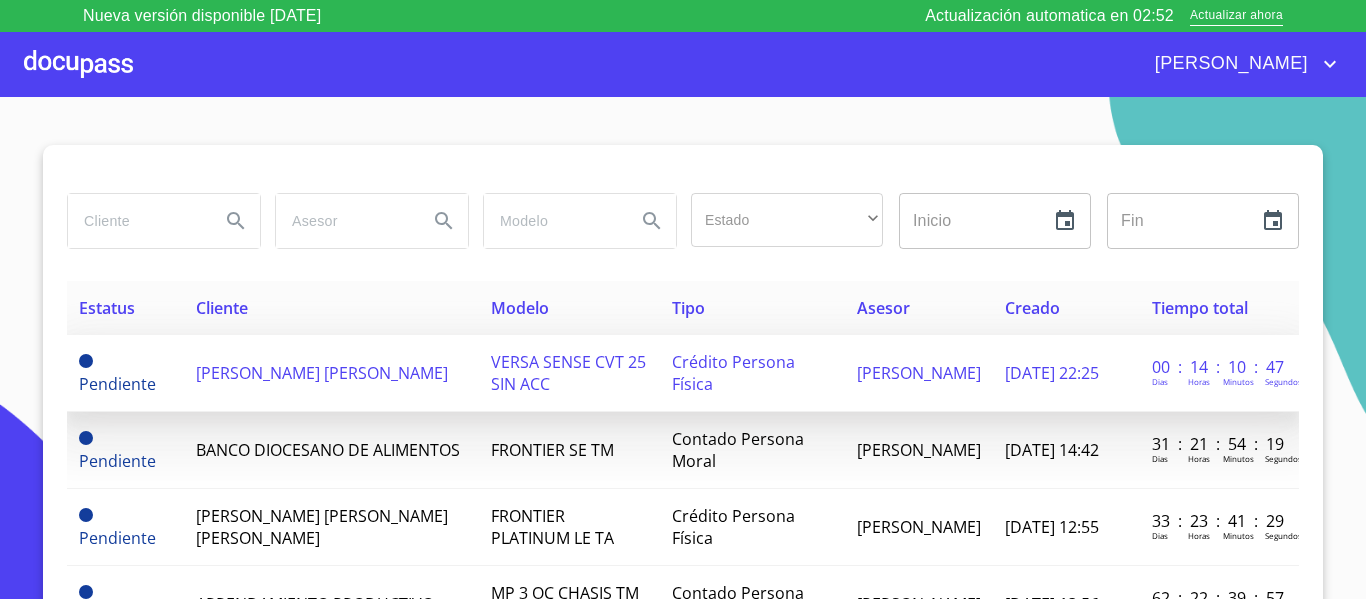 click on "[PERSON_NAME]" at bounding box center [322, 373] 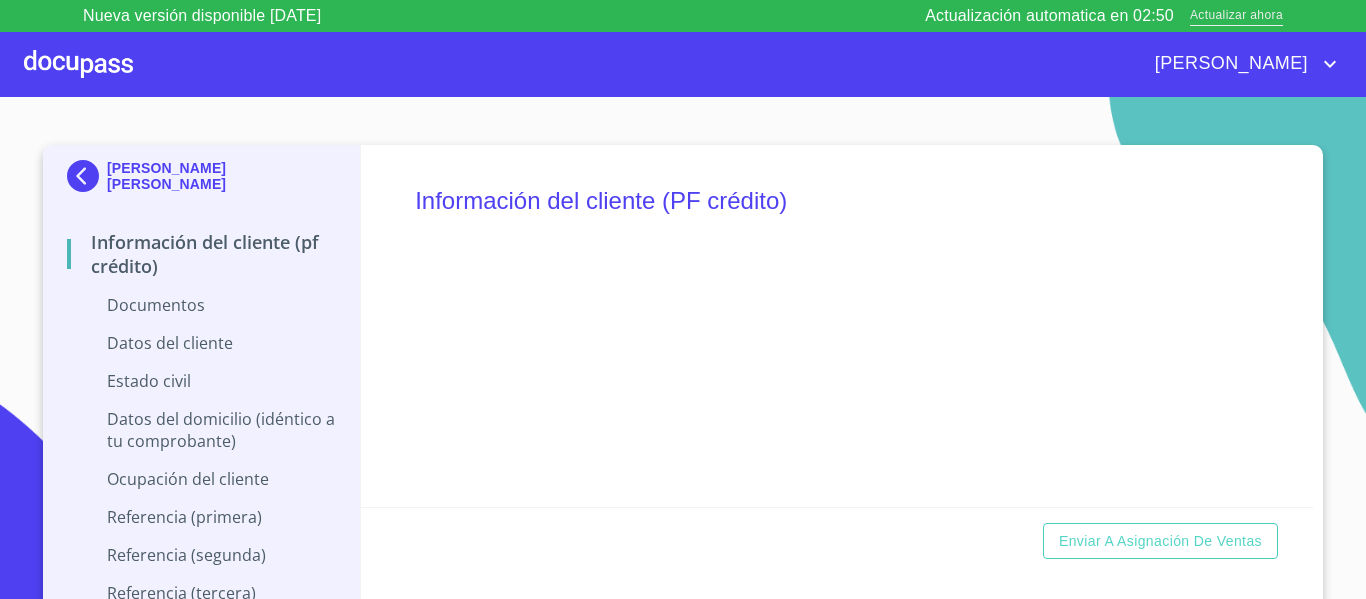 click on "Actualizar ahora" at bounding box center [1236, 16] 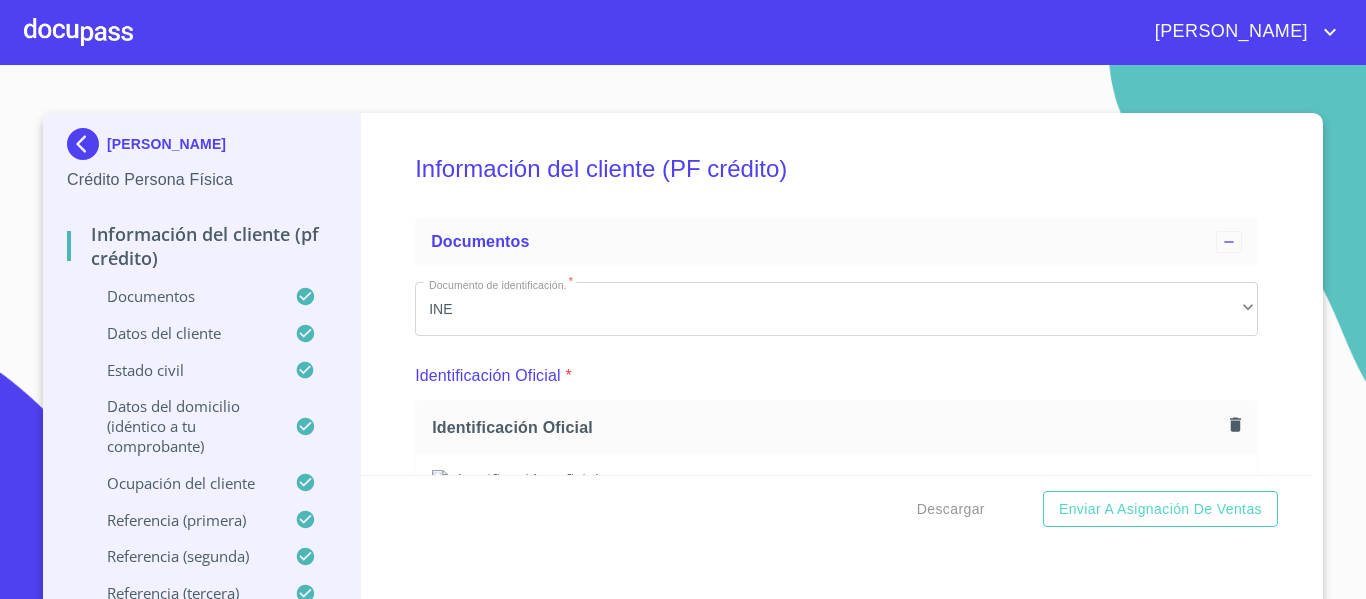 scroll, scrollTop: 0, scrollLeft: 0, axis: both 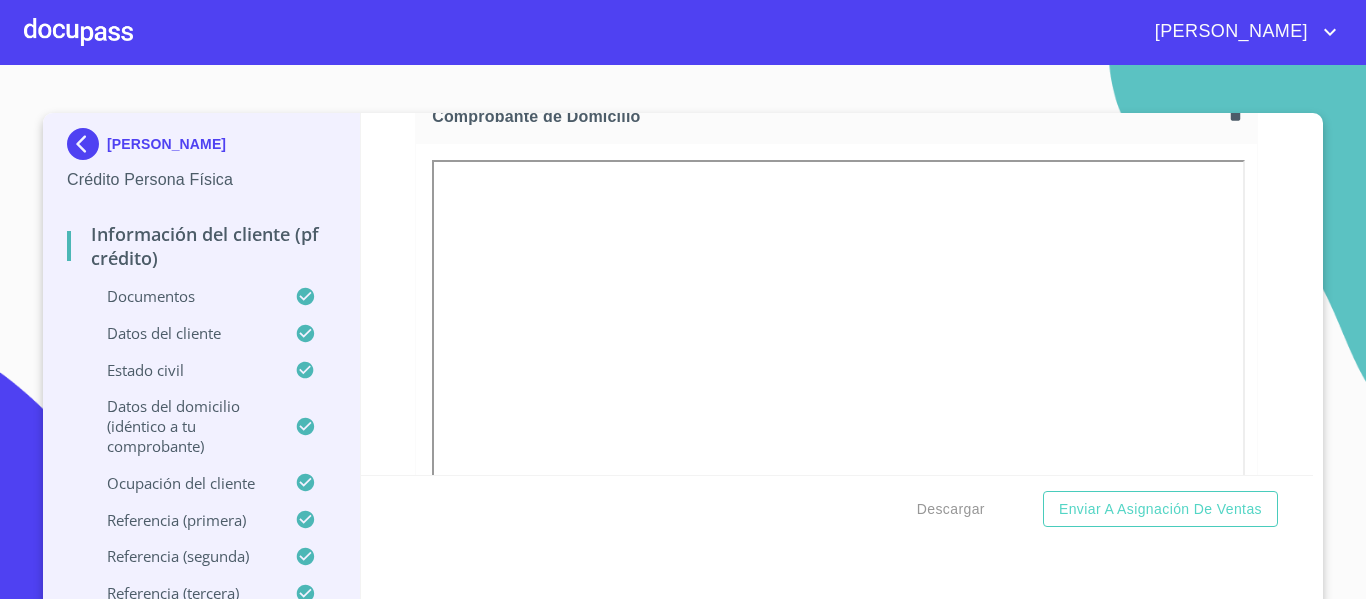 click on "[PERSON_NAME] Crédito Persona Física Información del cliente (PF crédito) Documentos Datos del cliente Estado Civil Datos del domicilio (idéntico a tu comprobante) Ocupación del Cliente Referencia (primera) Referencia (segunda) Referencia (tercera) Datos del pedido Información del cliente (PF crédito)   Documentos Documento de identificación.   * INE ​ Identificación Oficial * Identificación Oficial Identificación Oficial Identificación Oficial Comprobante de Domicilio * Comprobante de Domicilio Comprobante de Domicilio Fuente de ingresos   * Empleado S. Privado/S. Público ​ Comprobante de Ingresos mes 1 * Comprobante de Ingresos mes 1 Comprobante de Ingresos mes 1 Comprobante de Ingresos mes 2 Comprobante de Ingresos mes 2 Comprobante de Ingresos mes 2 Comprobante de Ingresos mes 3 Comprobante de Ingresos mes 3 Comprobante de Ingresos mes 3 CURP * CURP CURP Constancia de situación fiscal Constancia de situación fiscal Constancia de situación fiscal Datos del cliente *" at bounding box center (683, 332) 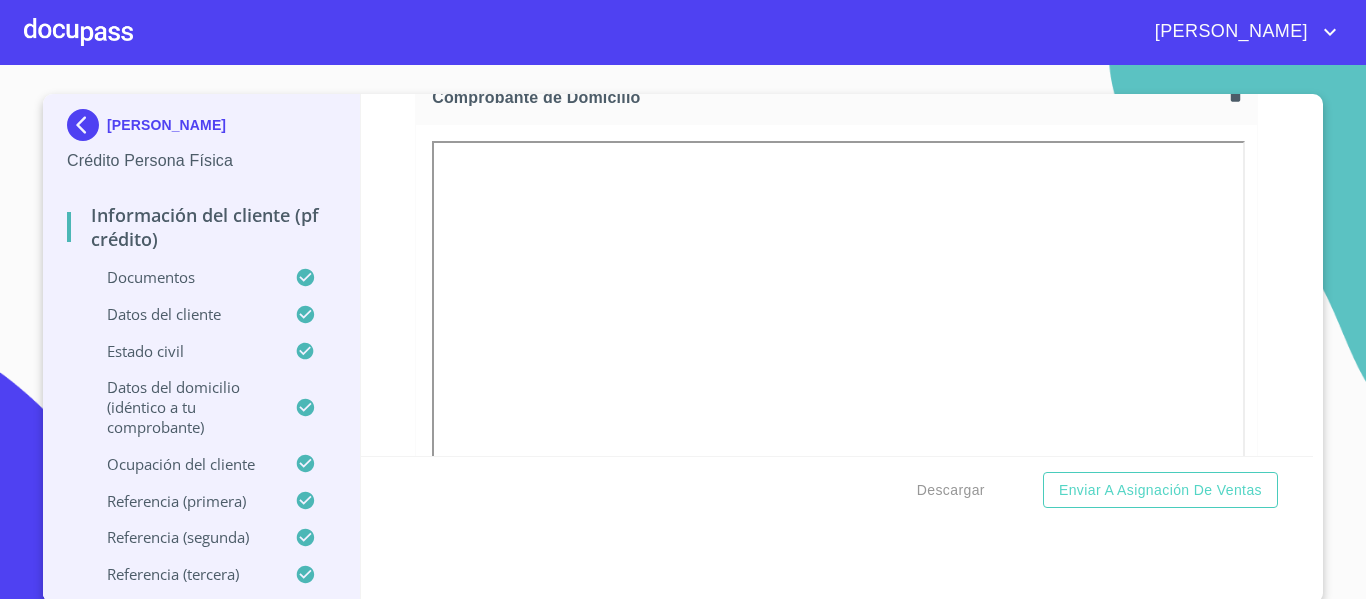 scroll, scrollTop: 23, scrollLeft: 0, axis: vertical 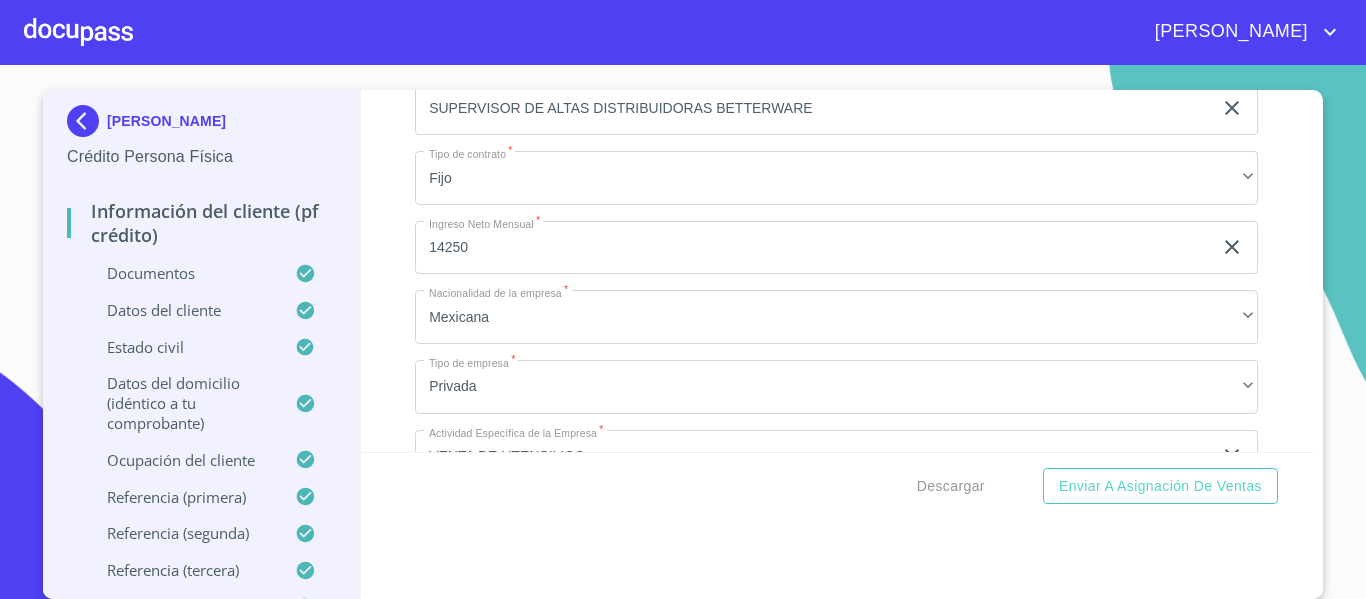 click on "Documento de identificación.   *" at bounding box center [813, -2638] 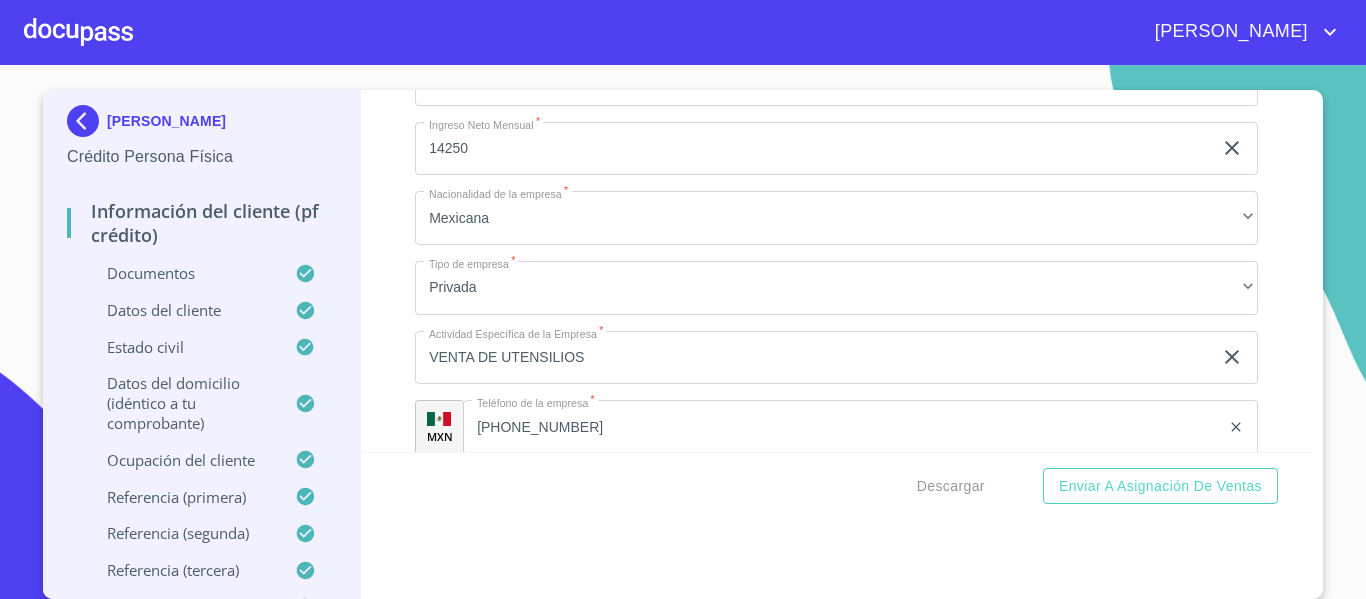scroll, scrollTop: 7640, scrollLeft: 0, axis: vertical 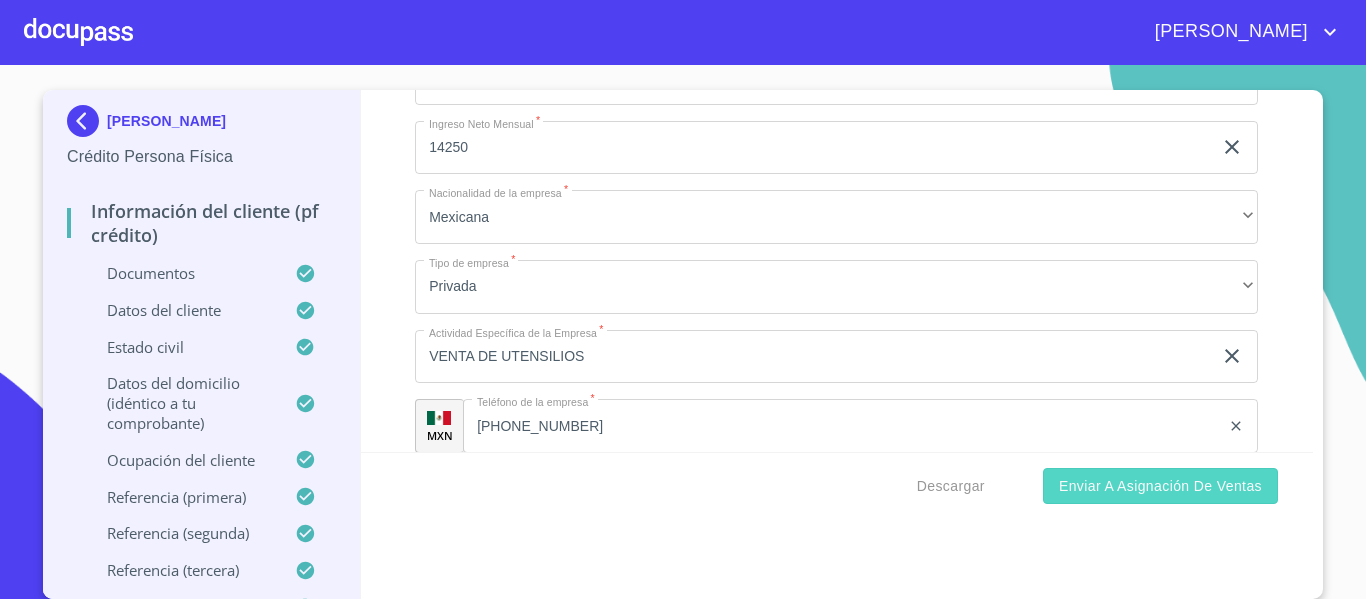type on "2559320732" 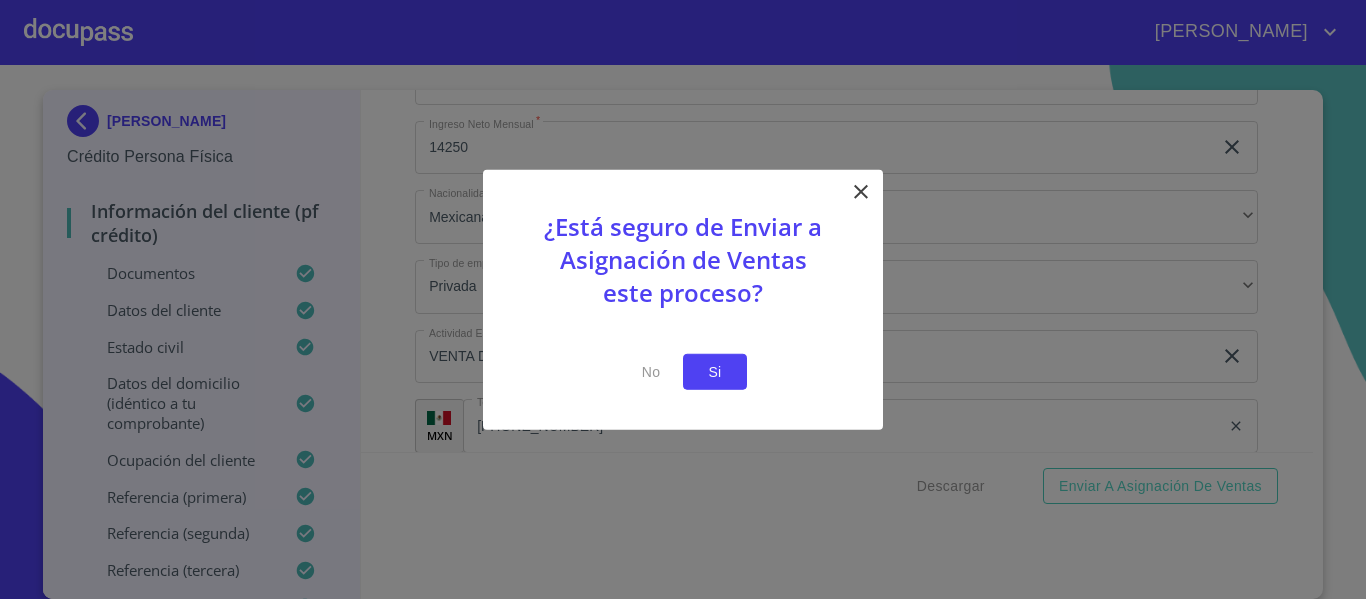 click on "Si" at bounding box center [715, 371] 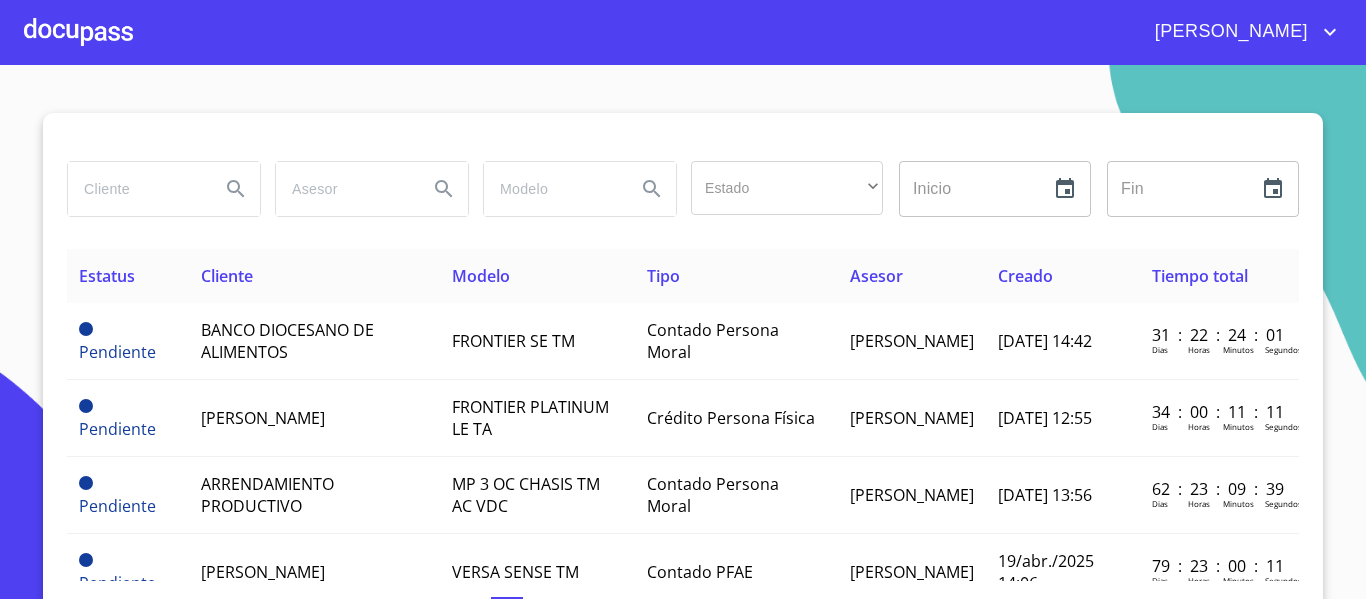click at bounding box center [136, 189] 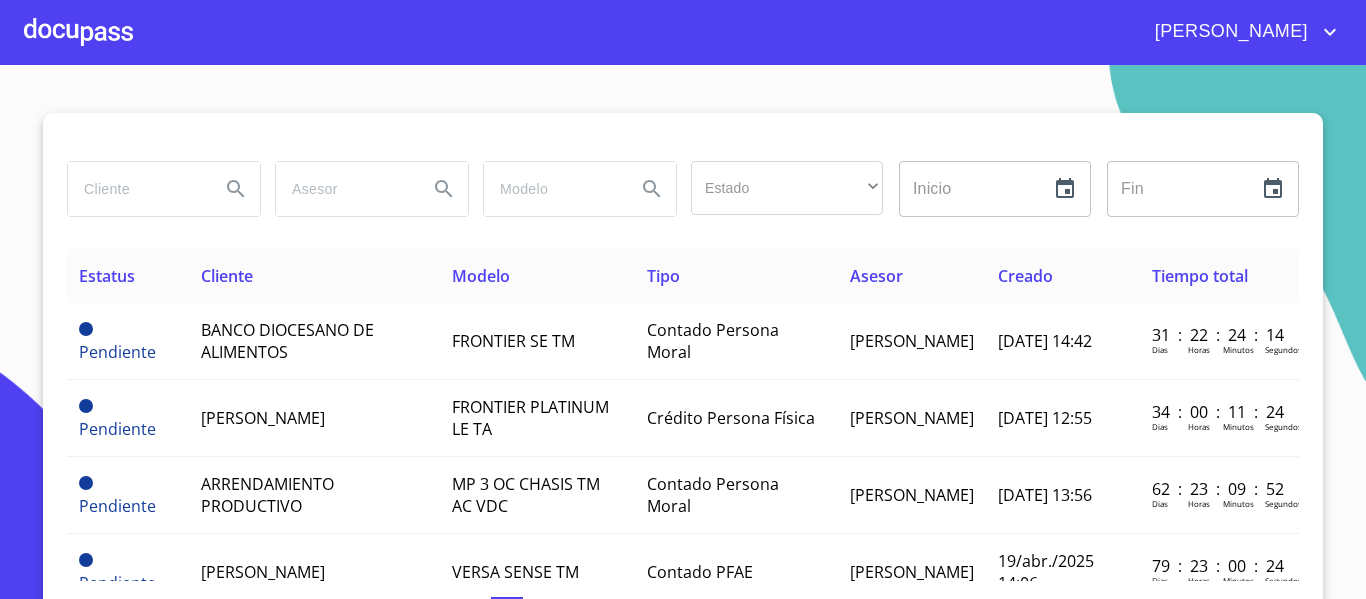 click at bounding box center (136, 189) 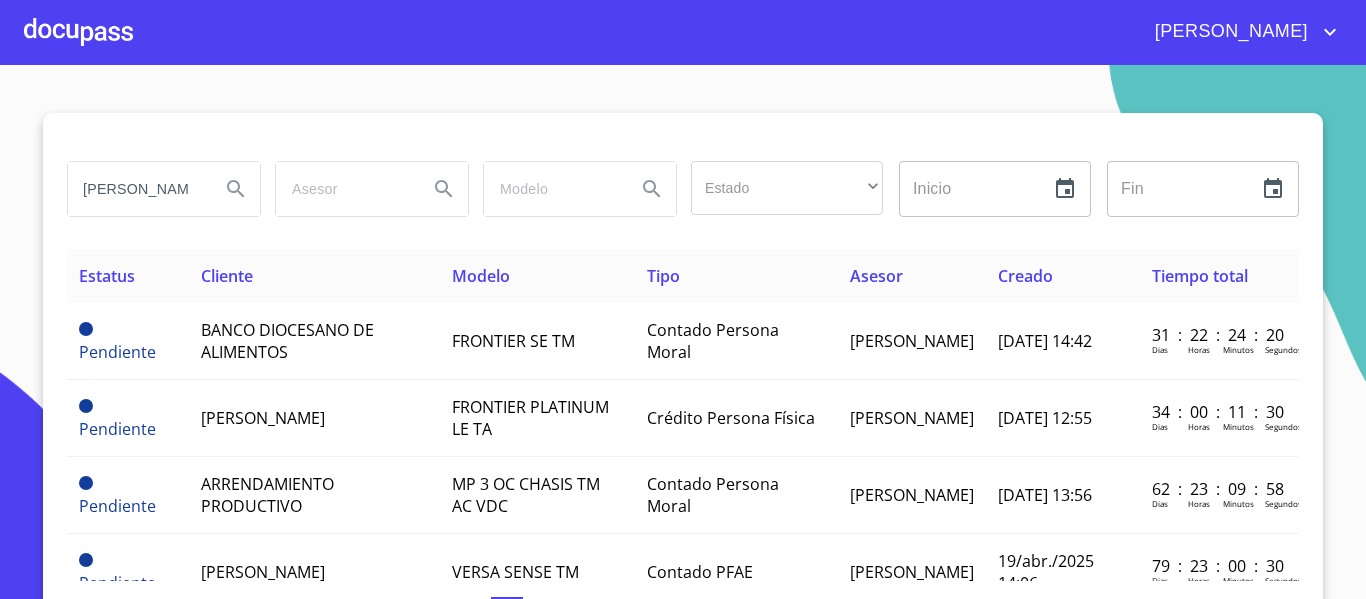 scroll, scrollTop: 0, scrollLeft: 9, axis: horizontal 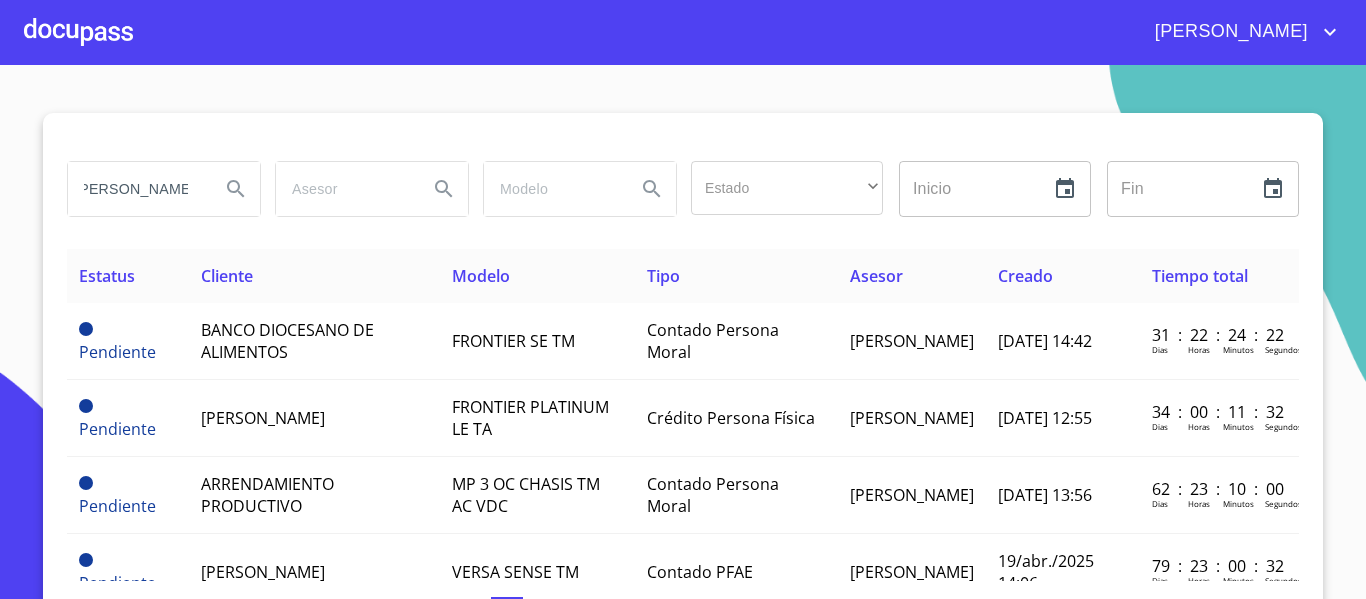 type on "[PERSON_NAME]" 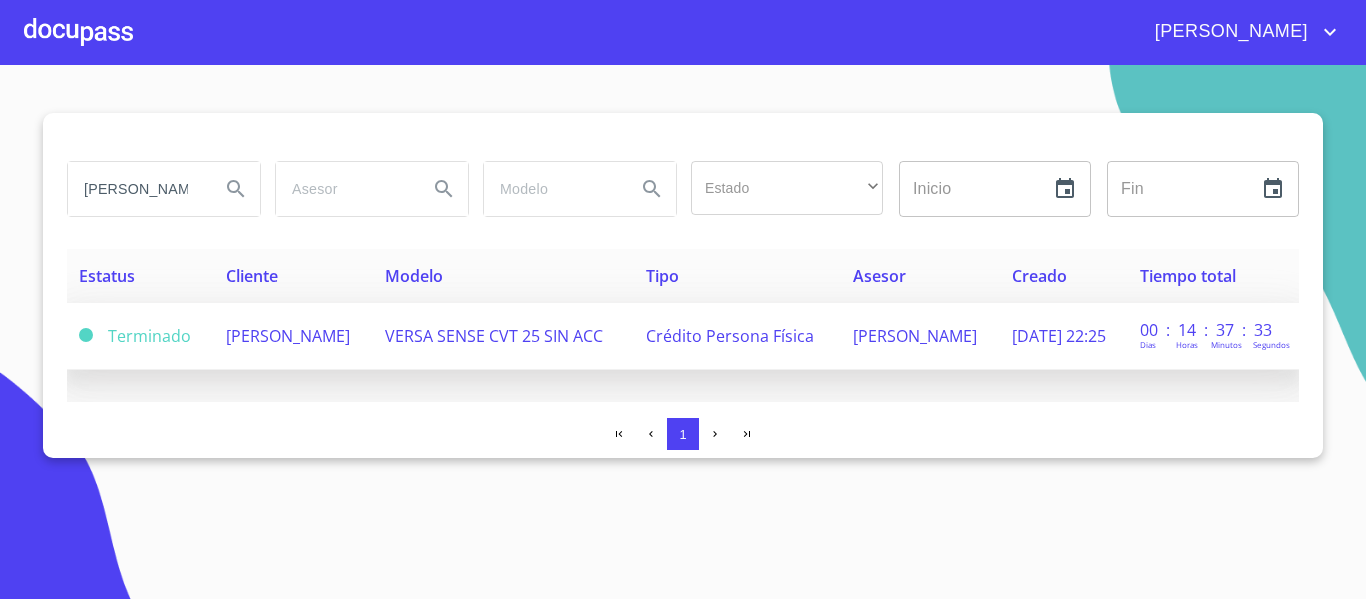 click on "VERSA SENSE CVT 25 SIN ACC" at bounding box center [503, 336] 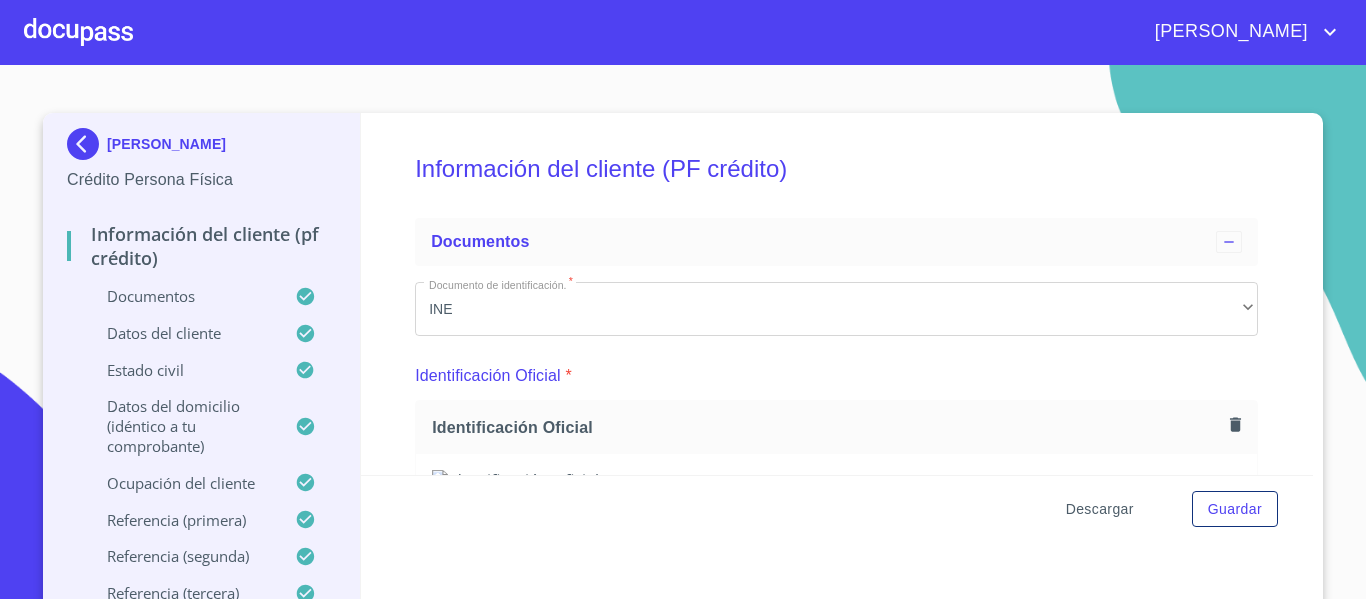 scroll, scrollTop: 0, scrollLeft: 0, axis: both 